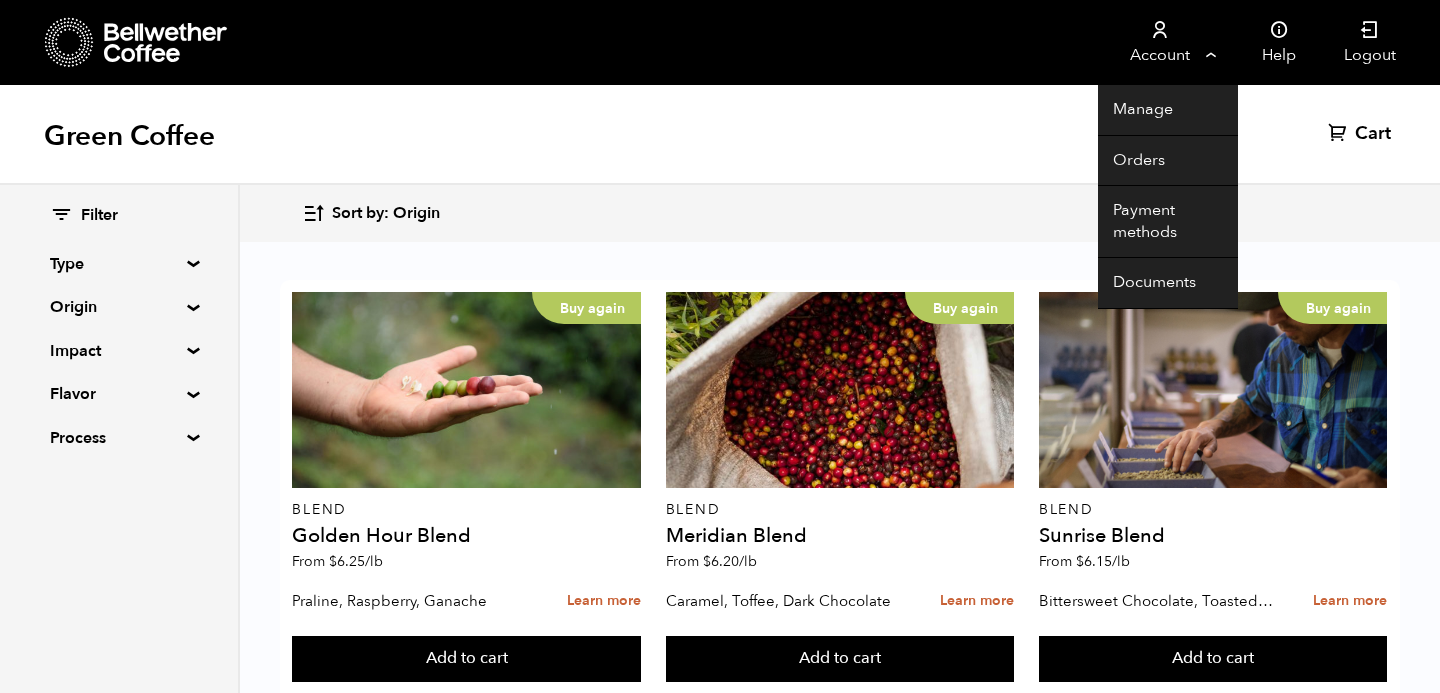 scroll, scrollTop: 365, scrollLeft: 0, axis: vertical 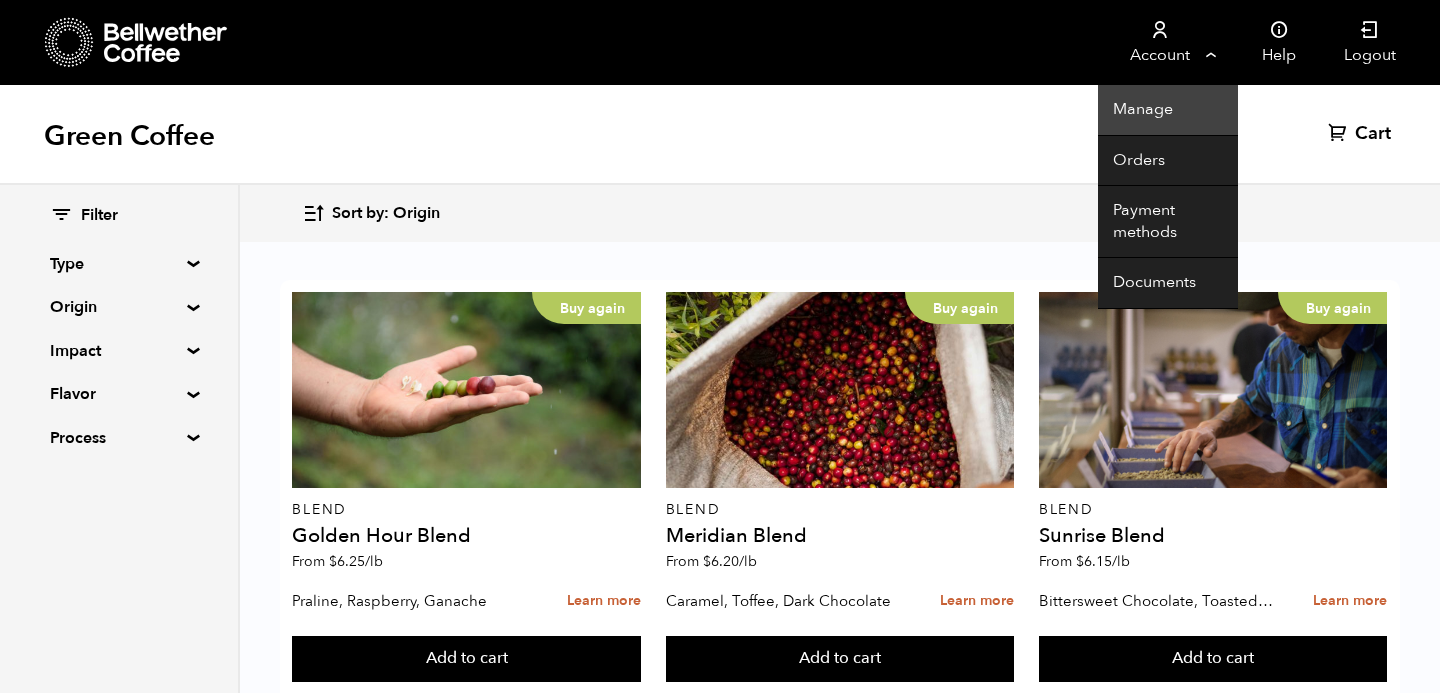 click on "Manage" at bounding box center (1168, 110) 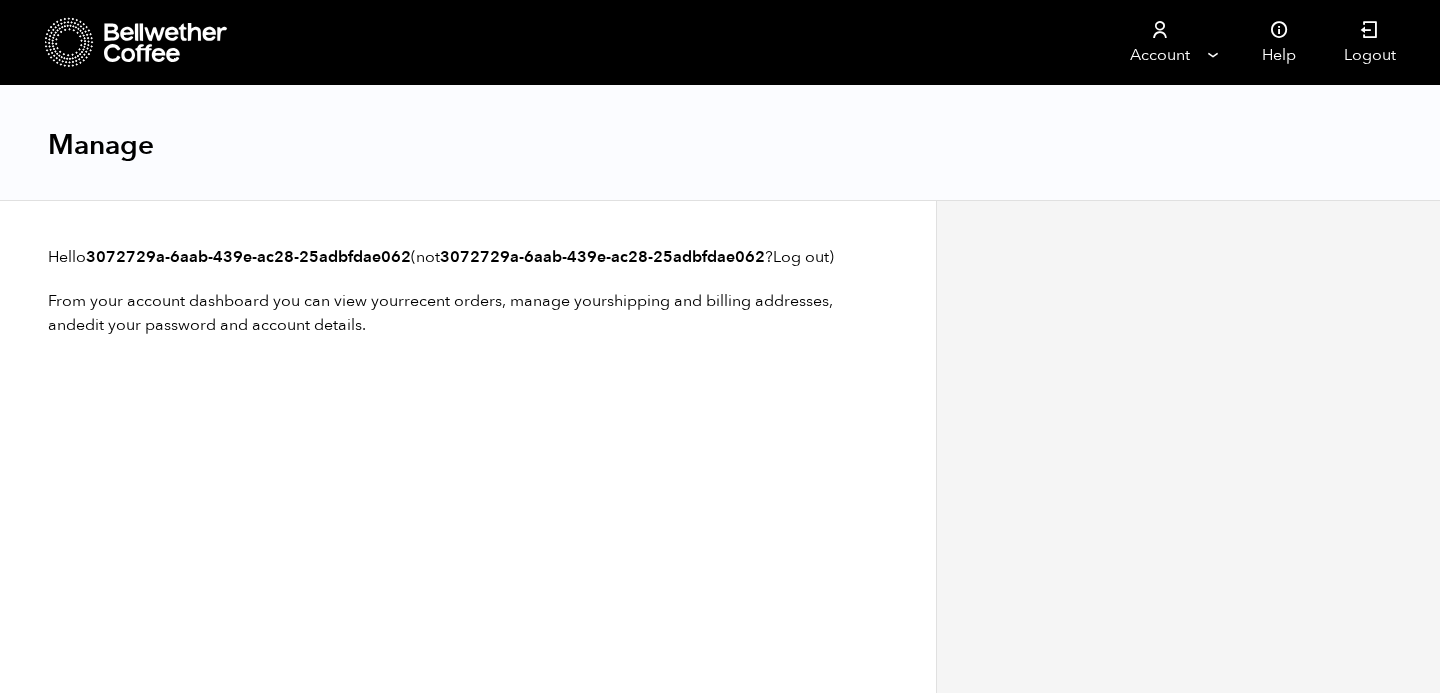 scroll, scrollTop: 0, scrollLeft: 0, axis: both 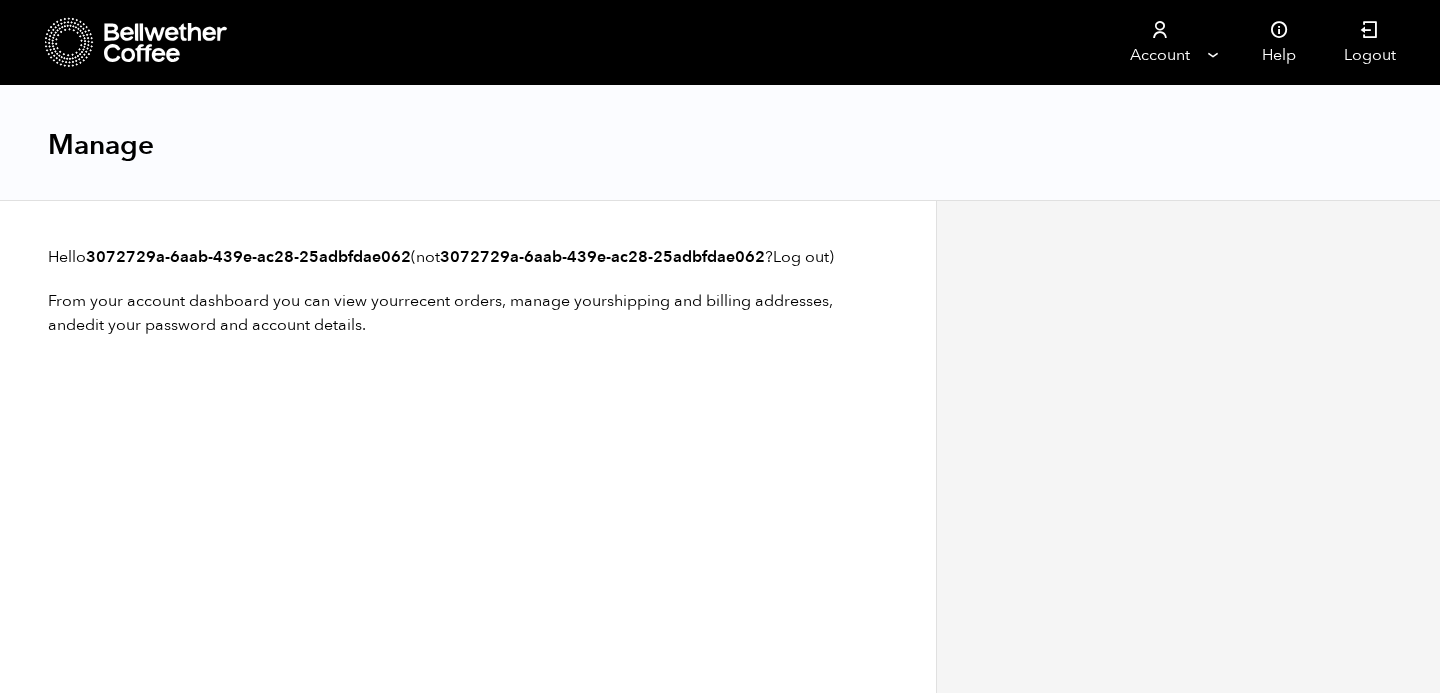 click at bounding box center (137, 42) 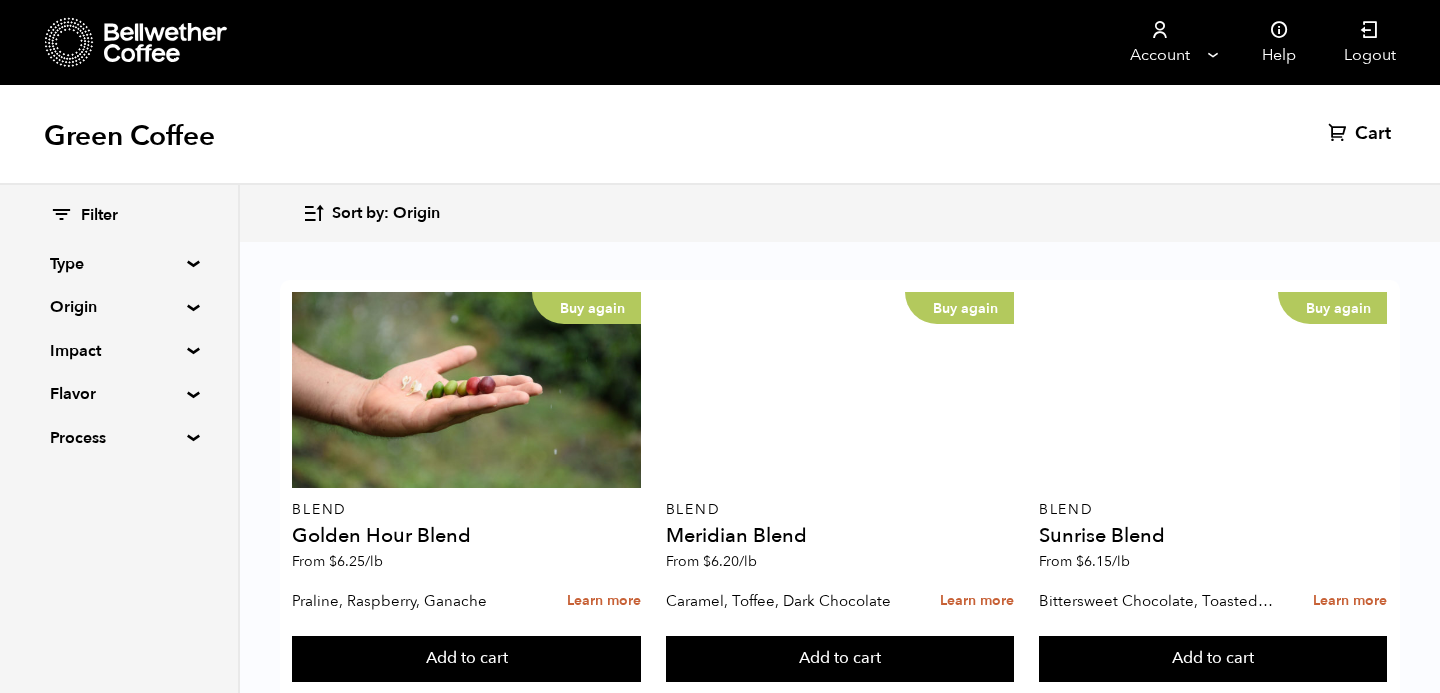 scroll, scrollTop: 5, scrollLeft: 0, axis: vertical 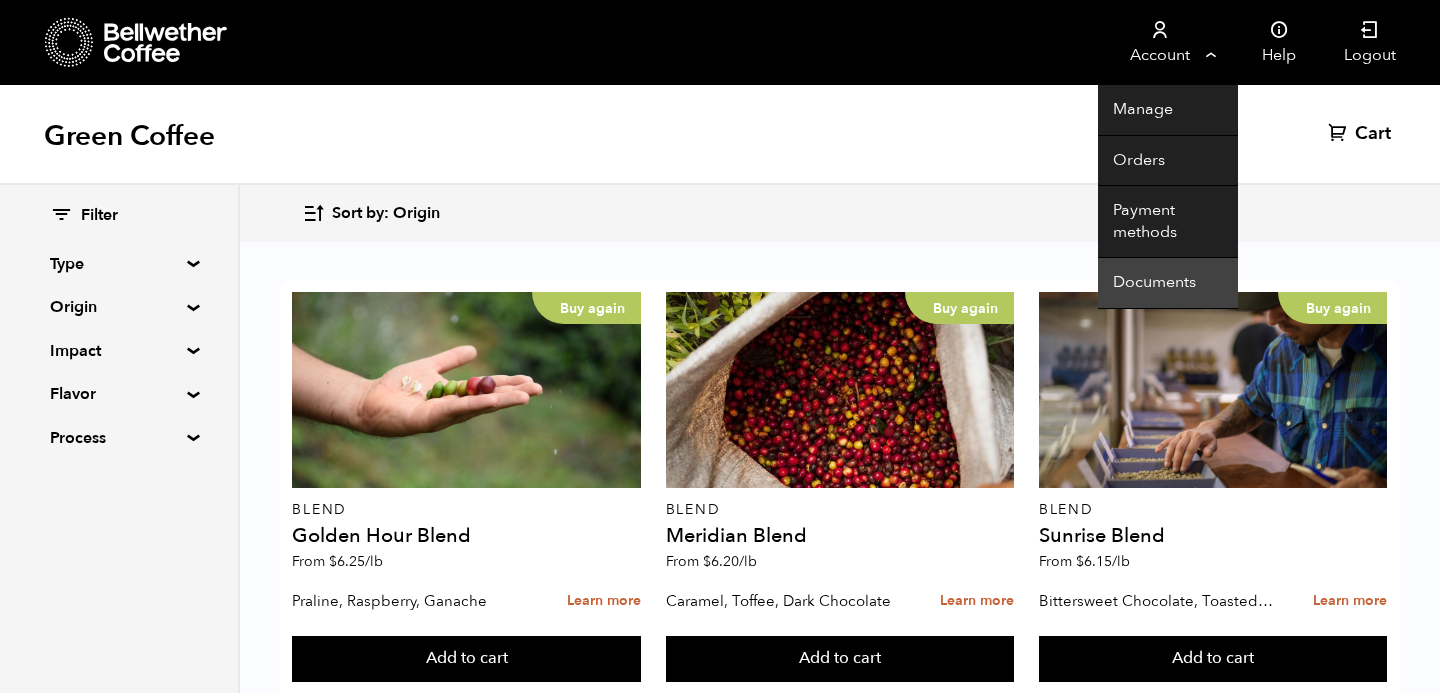 click on "Documents" at bounding box center (1168, 283) 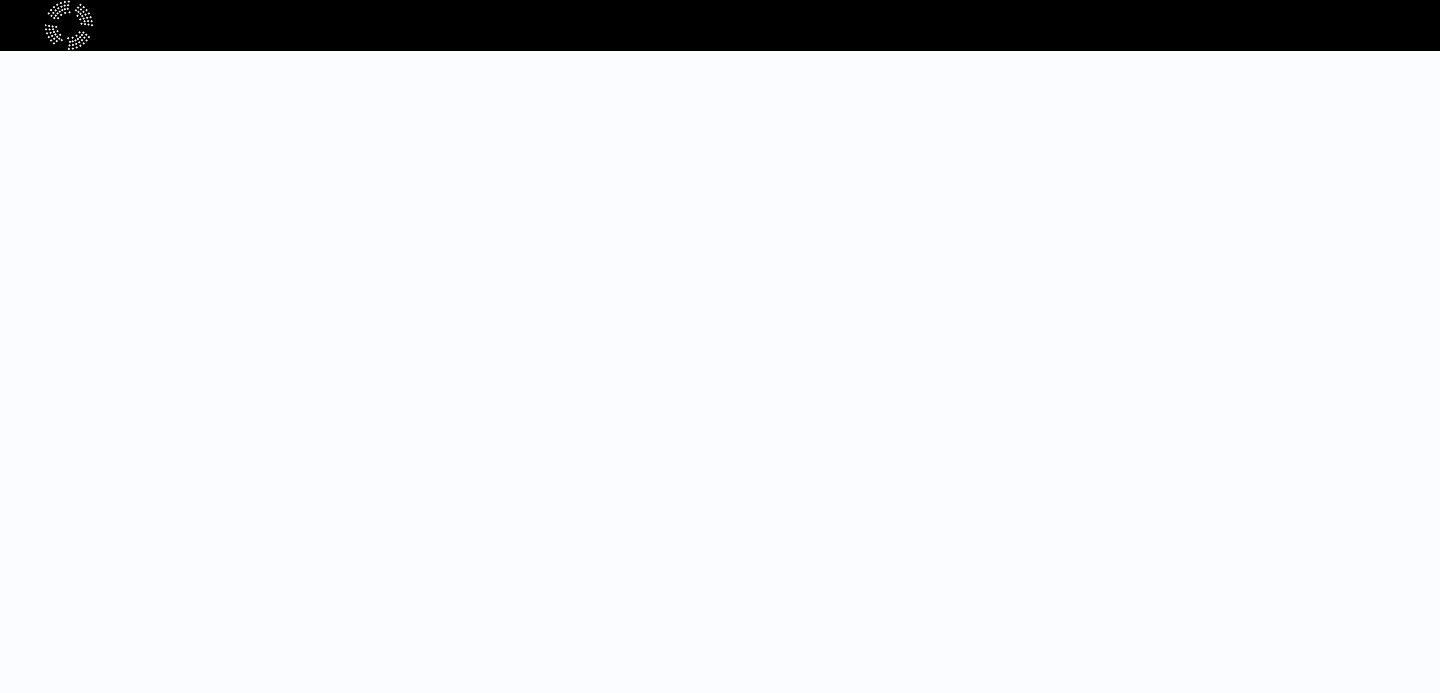scroll, scrollTop: 0, scrollLeft: 0, axis: both 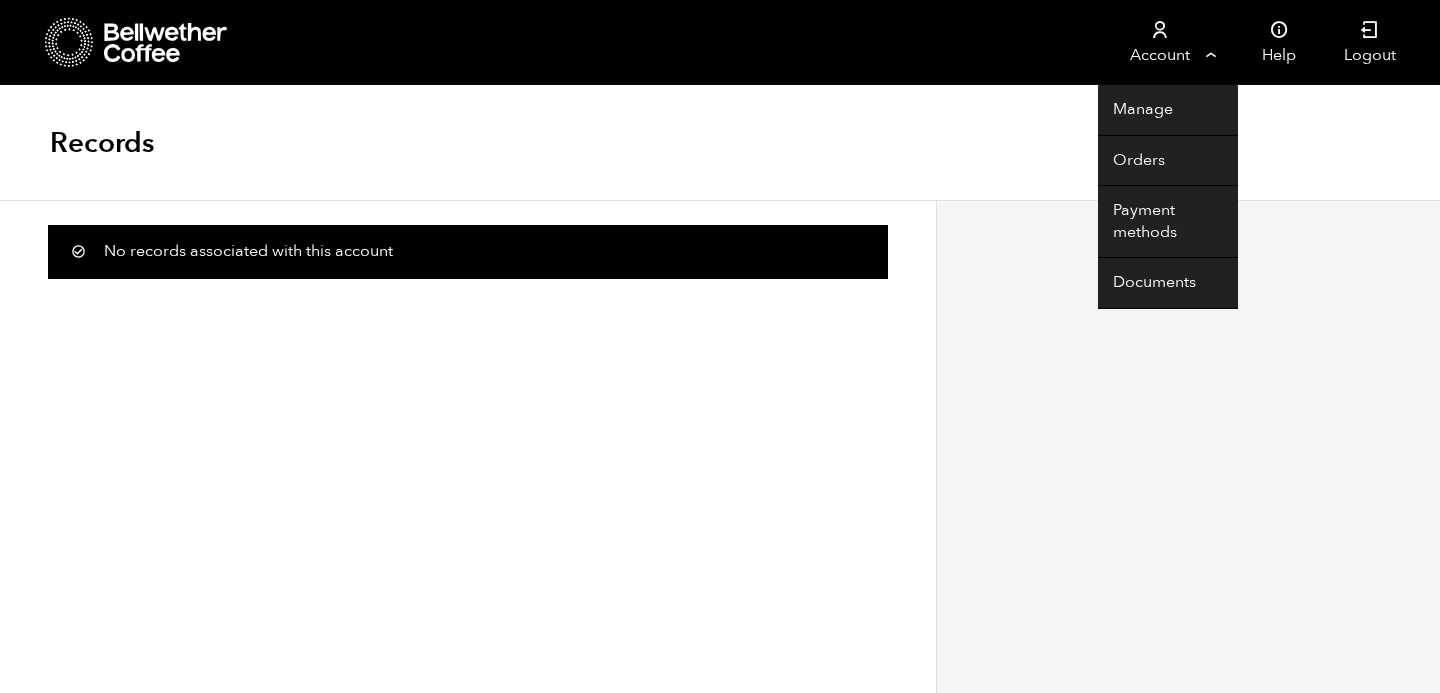 click on "Account" at bounding box center [1159, 42] 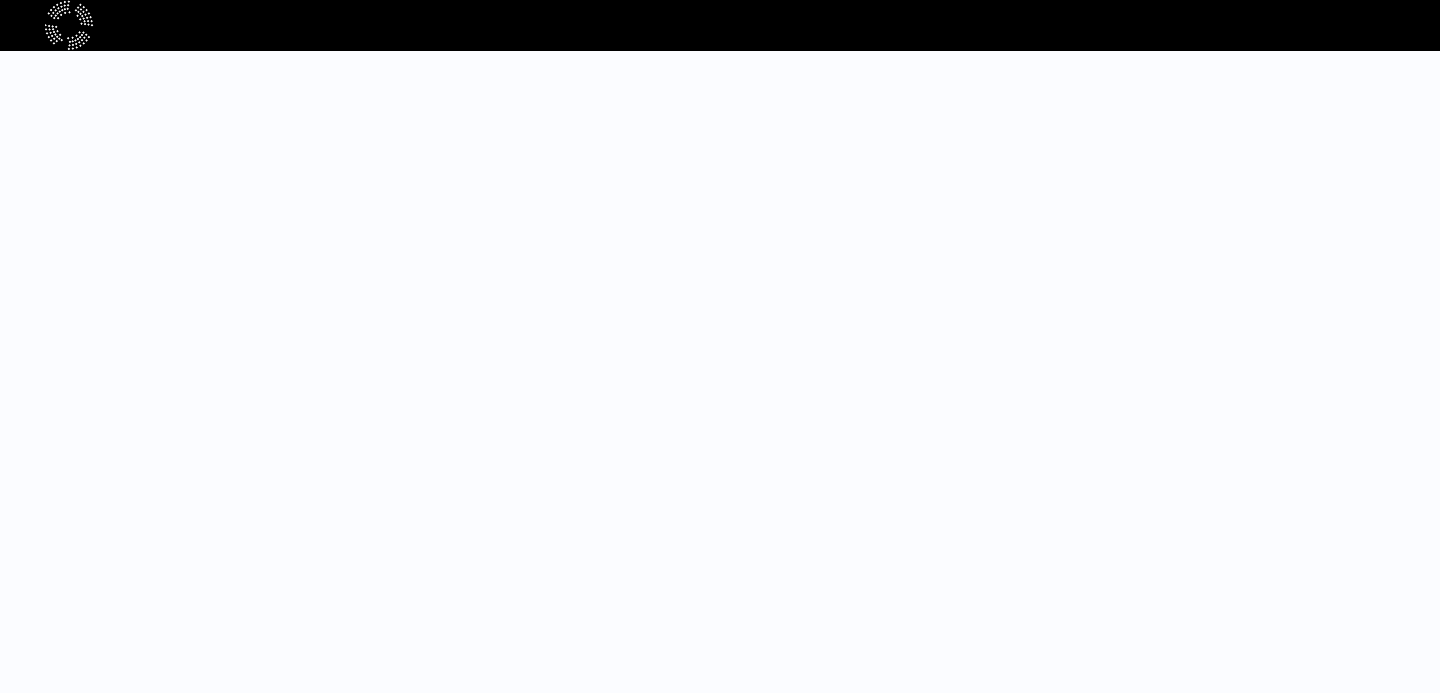 scroll, scrollTop: 0, scrollLeft: 0, axis: both 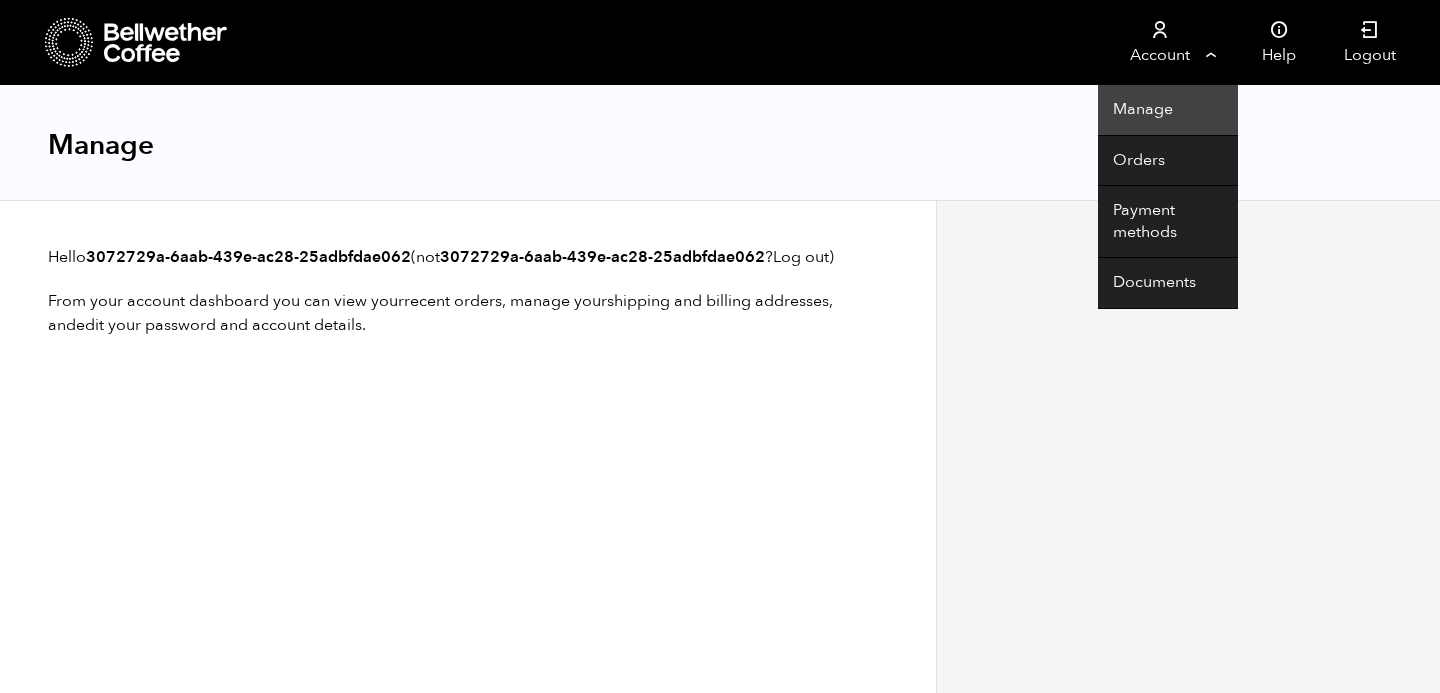 click on "Manage" at bounding box center [1168, 110] 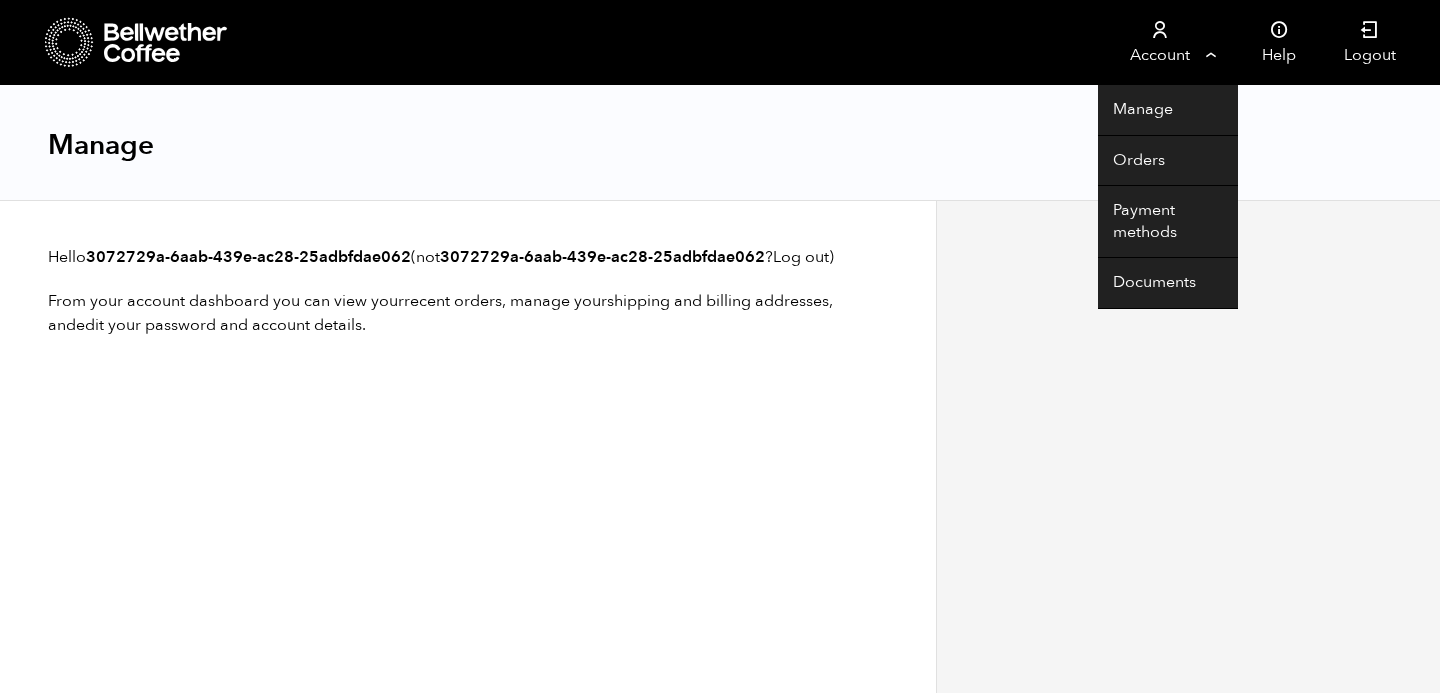 scroll, scrollTop: 0, scrollLeft: 0, axis: both 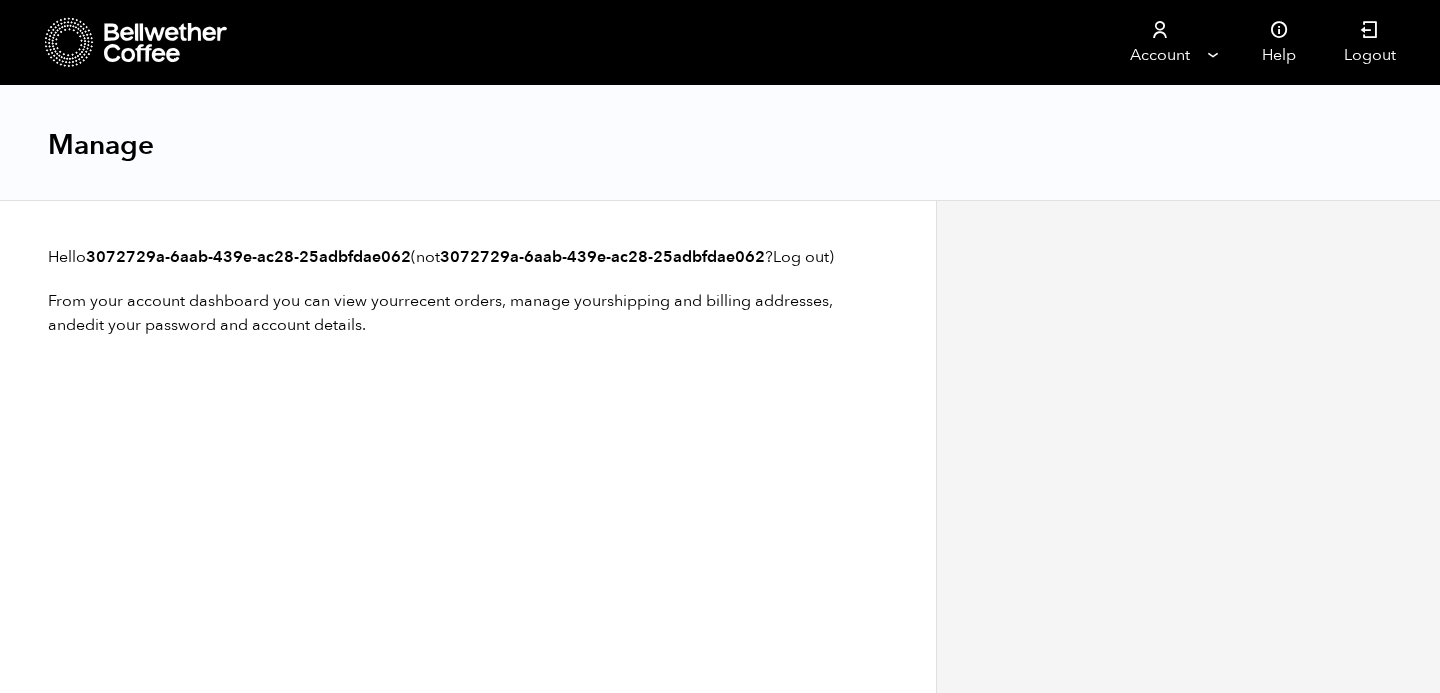 click at bounding box center [206, 42] 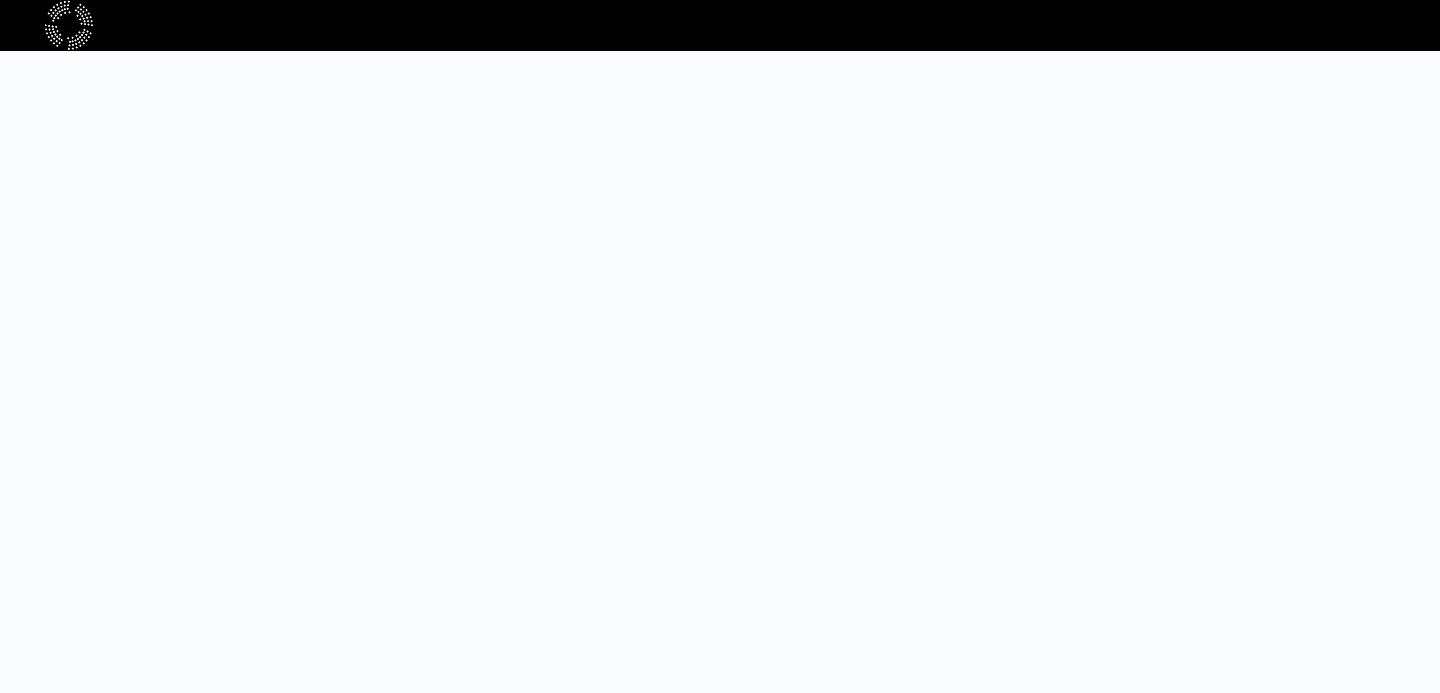 scroll, scrollTop: 0, scrollLeft: 0, axis: both 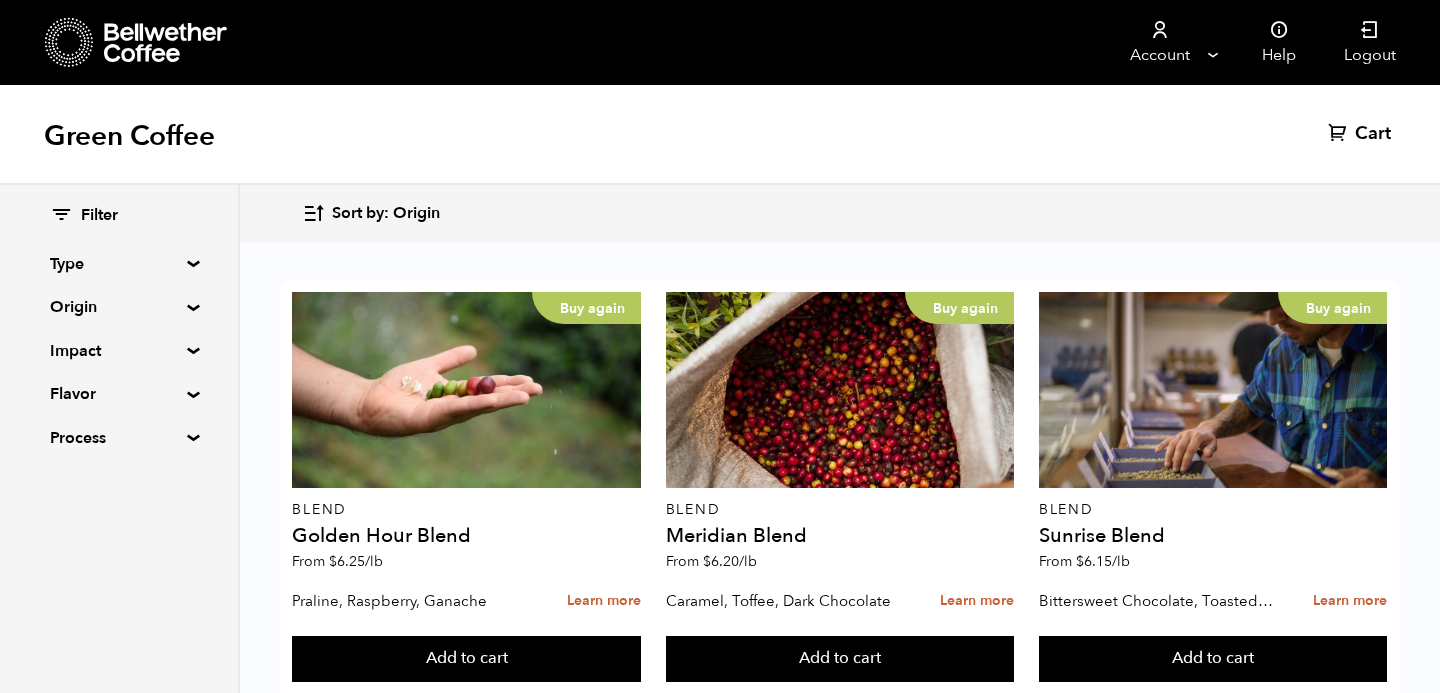 click on "Filter" at bounding box center (99, 216) 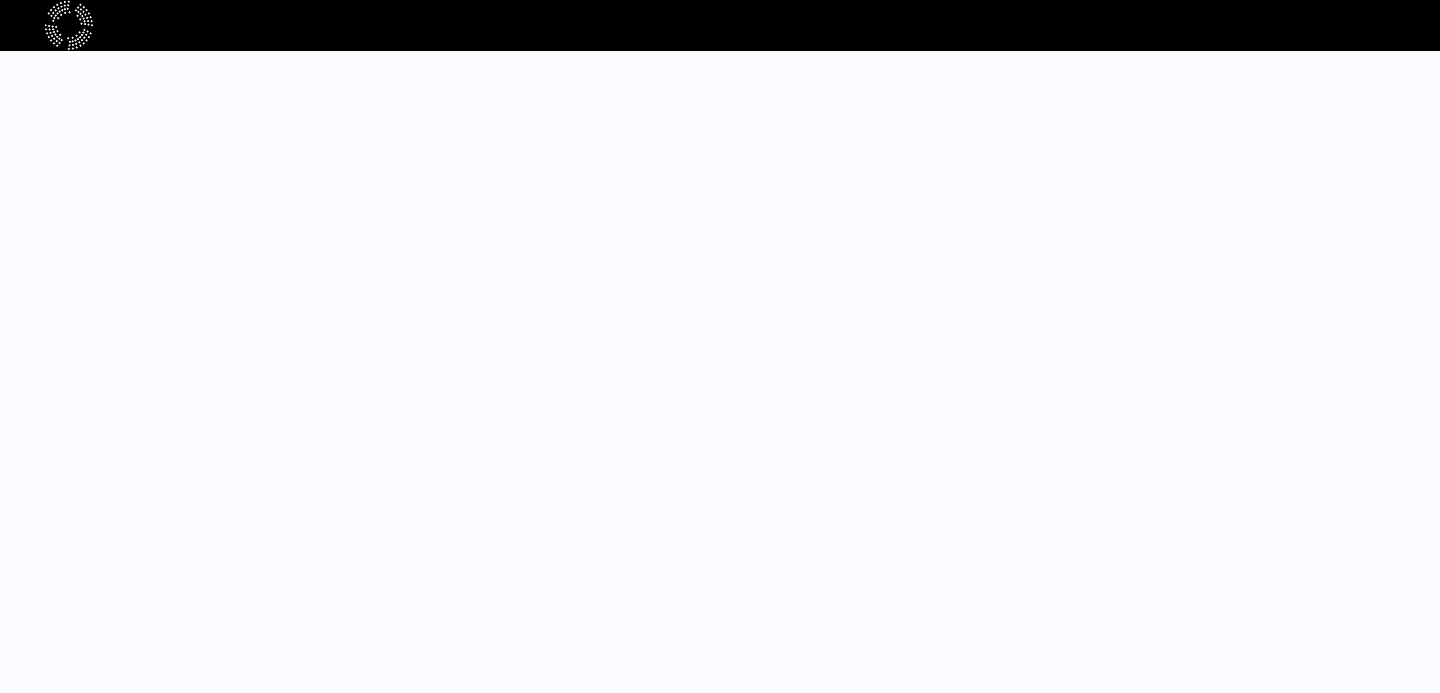scroll, scrollTop: 0, scrollLeft: 0, axis: both 